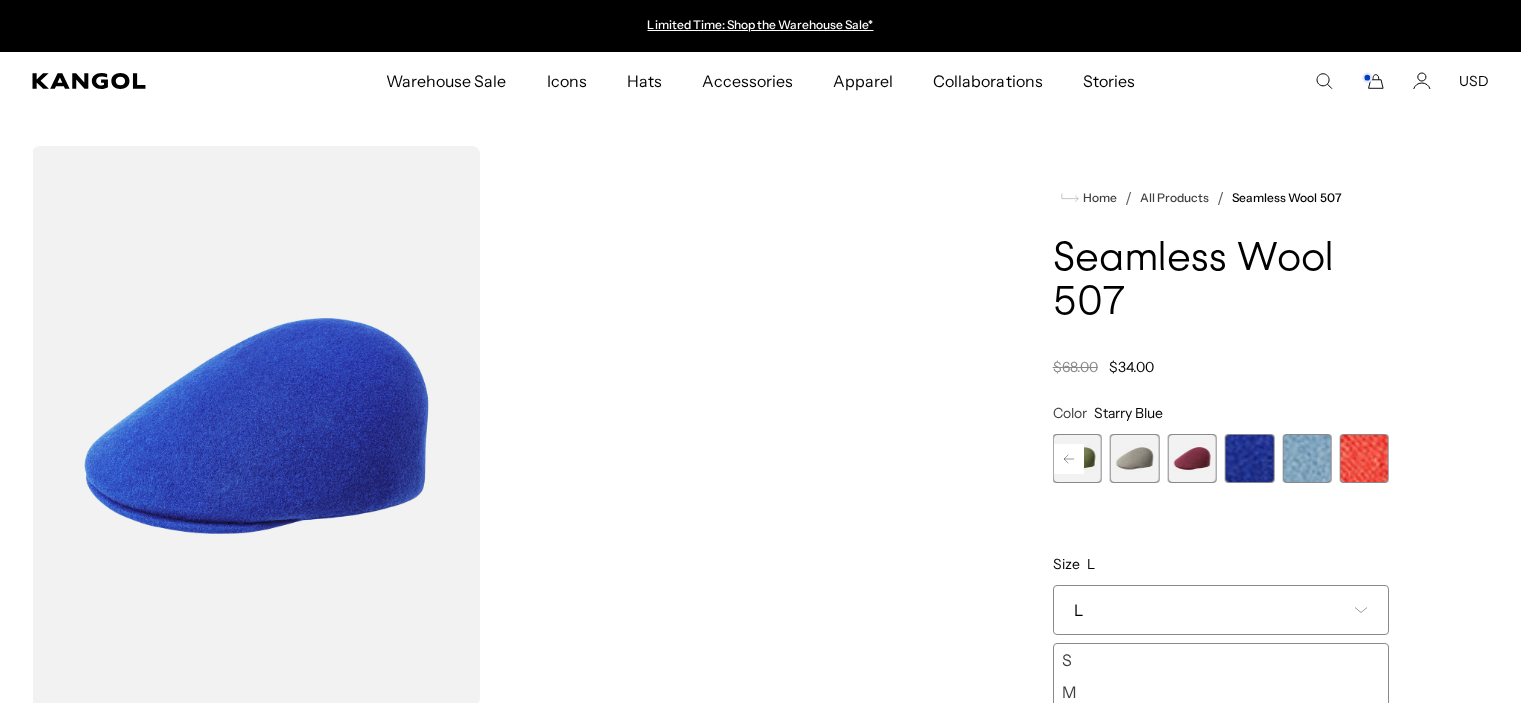 scroll, scrollTop: 200, scrollLeft: 0, axis: vertical 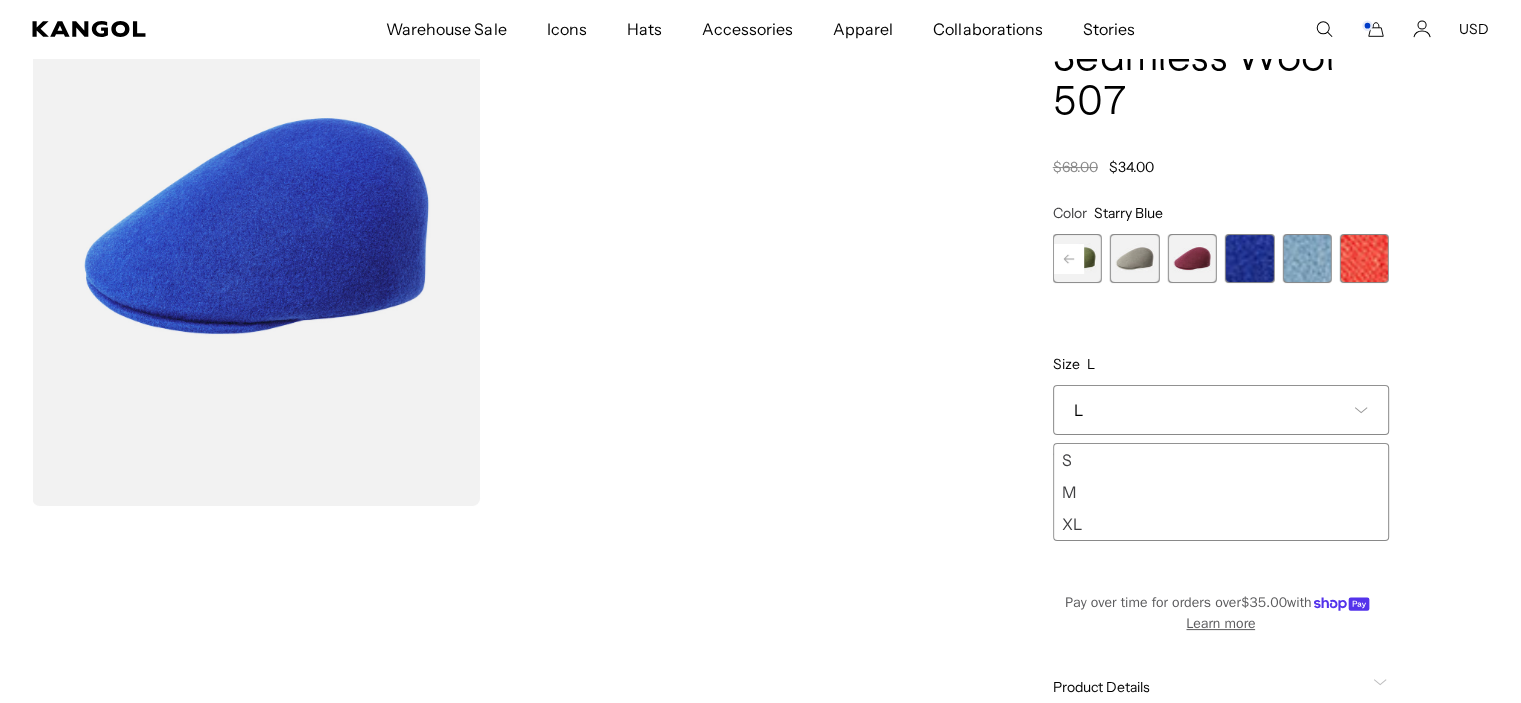 click on "M" at bounding box center [1221, 492] 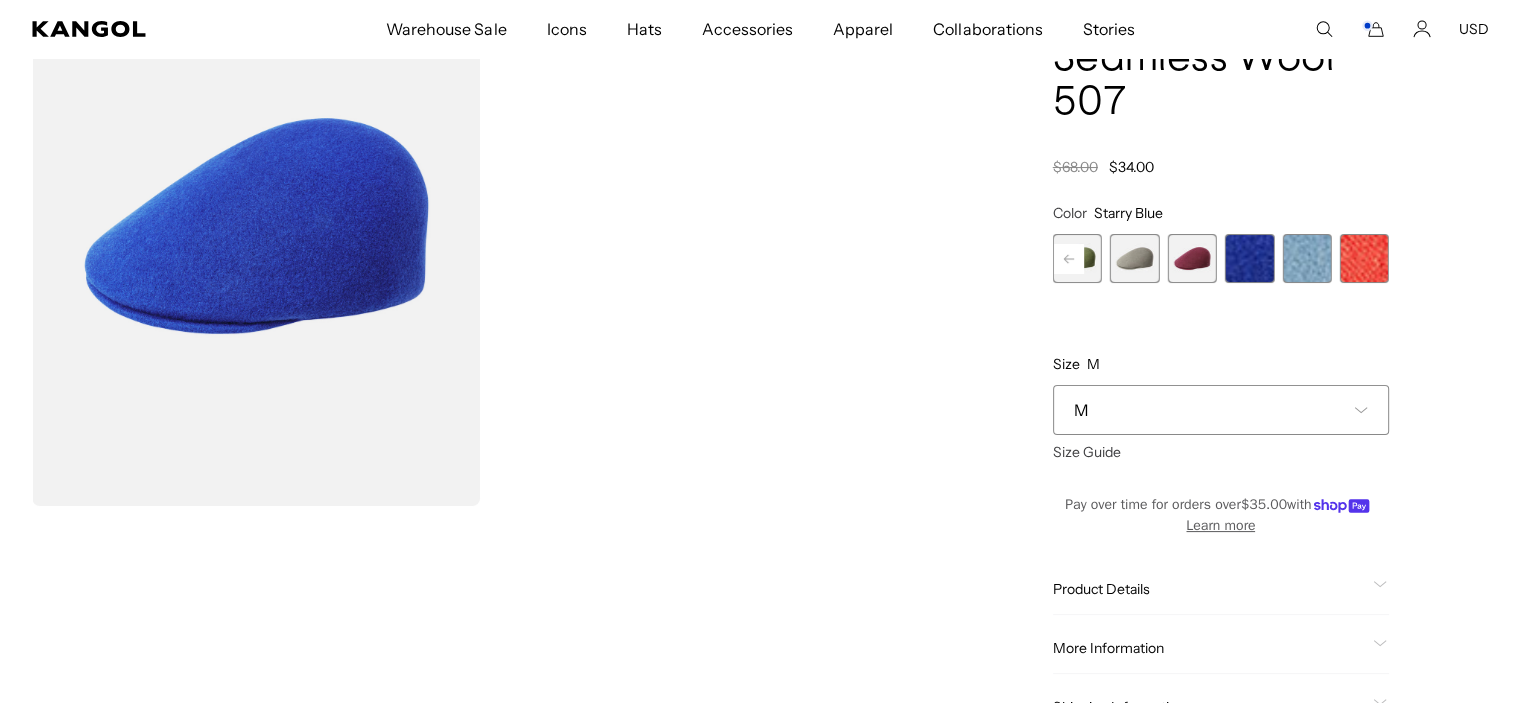 scroll, scrollTop: 0, scrollLeft: 412, axis: horizontal 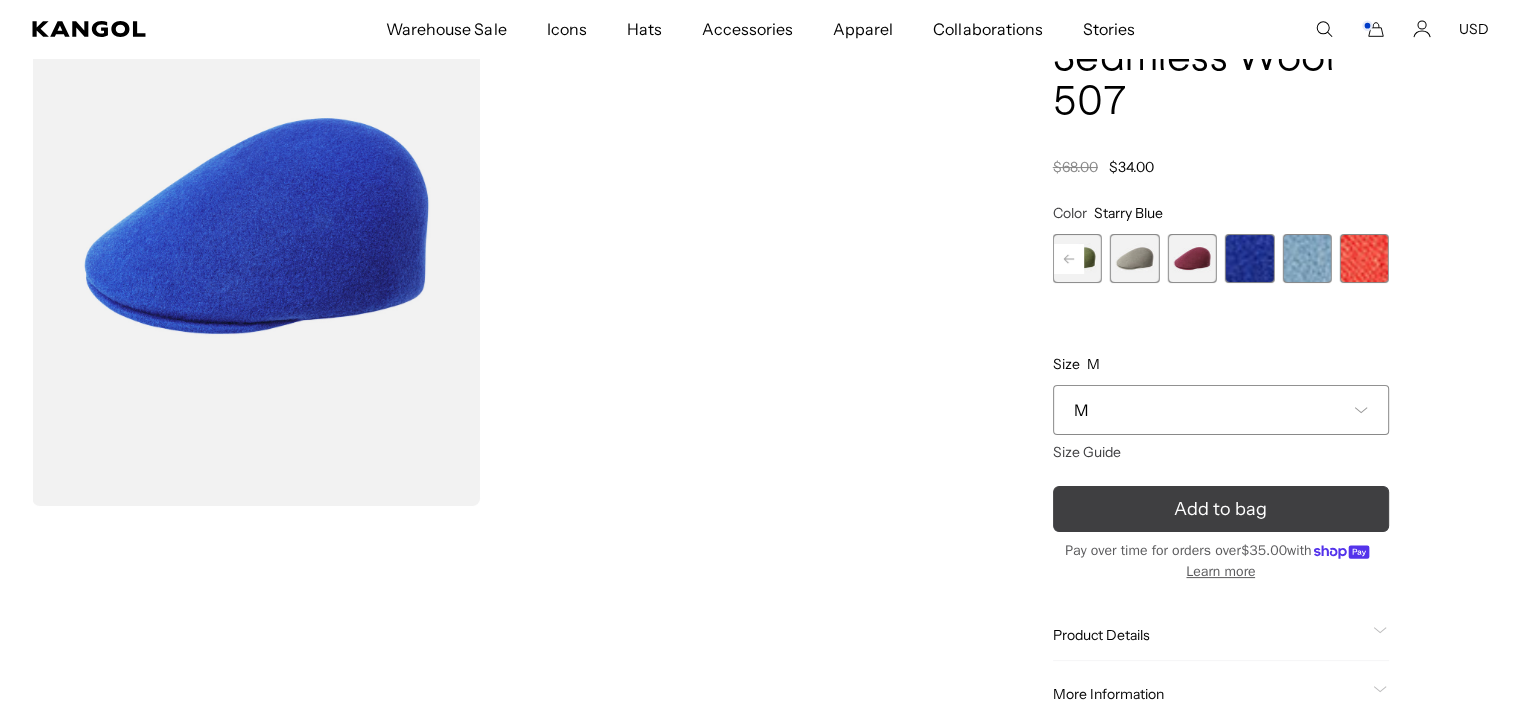 click on "Add to bag" at bounding box center [1220, 509] 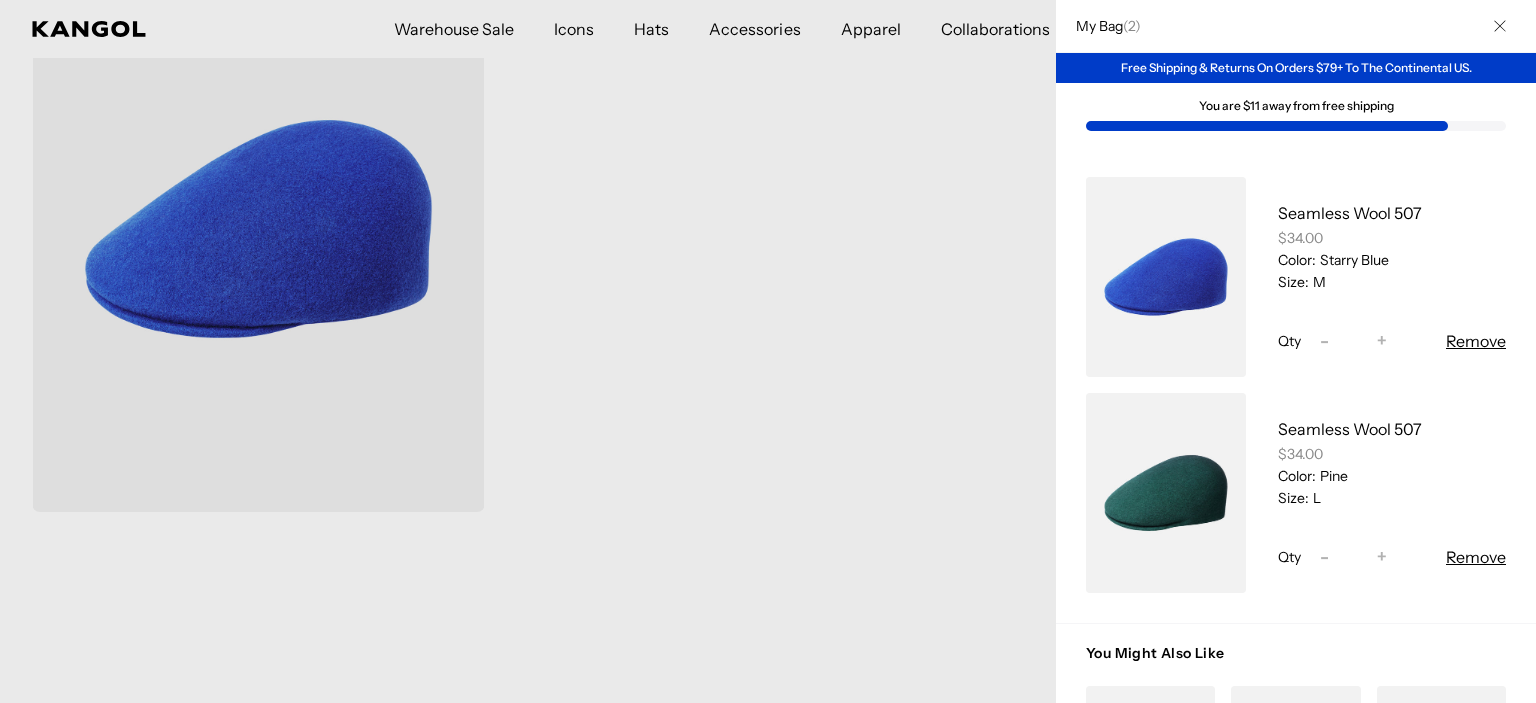 scroll, scrollTop: 0, scrollLeft: 0, axis: both 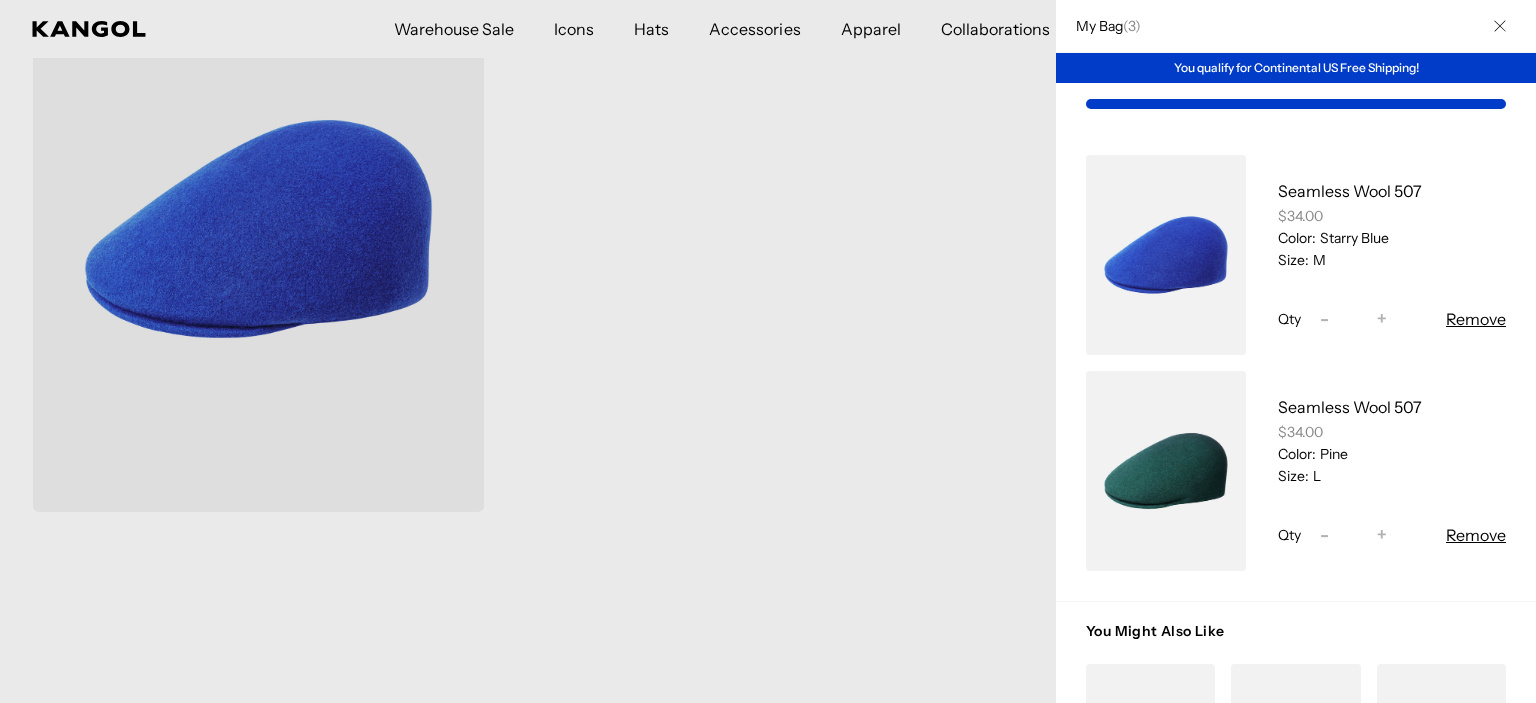 click on "+" at bounding box center (1382, 319) 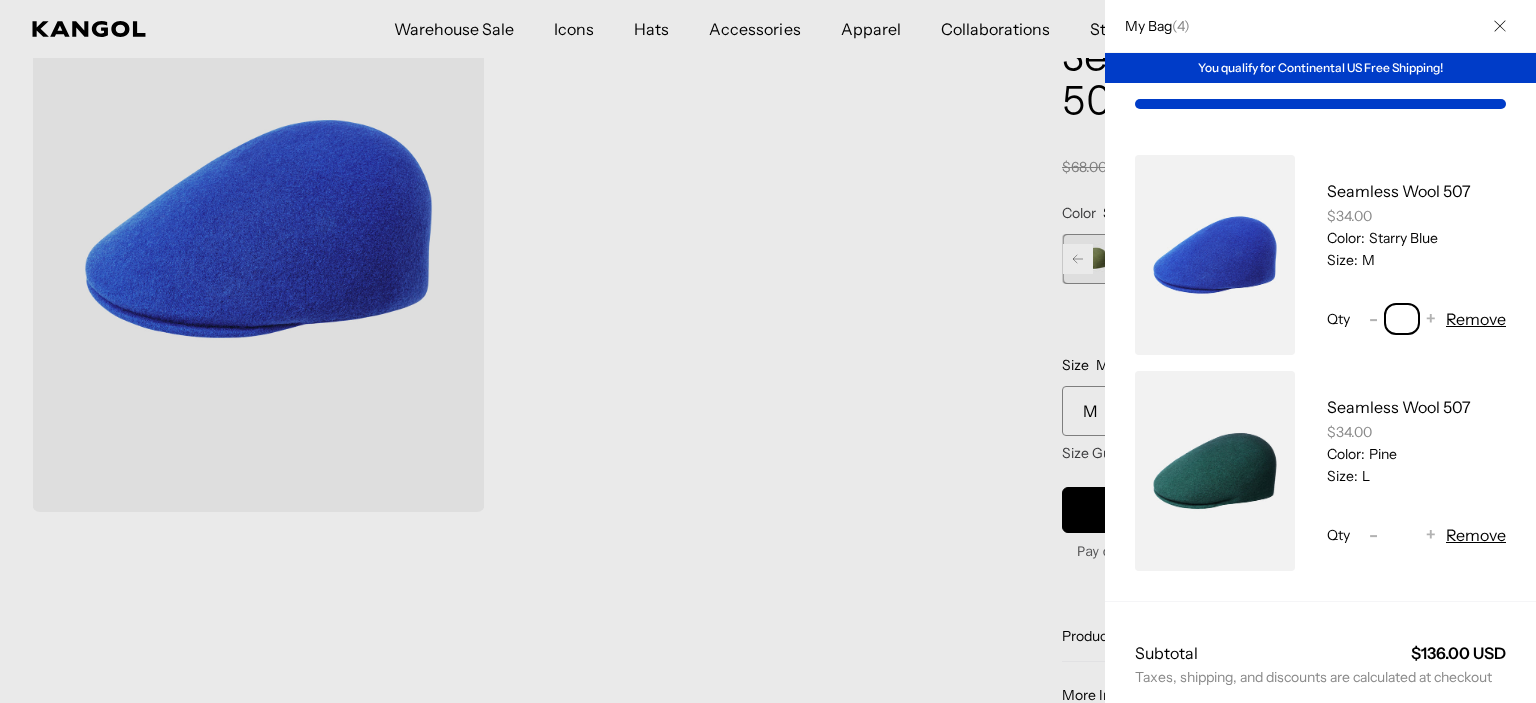 click on "*" at bounding box center (1402, 319) 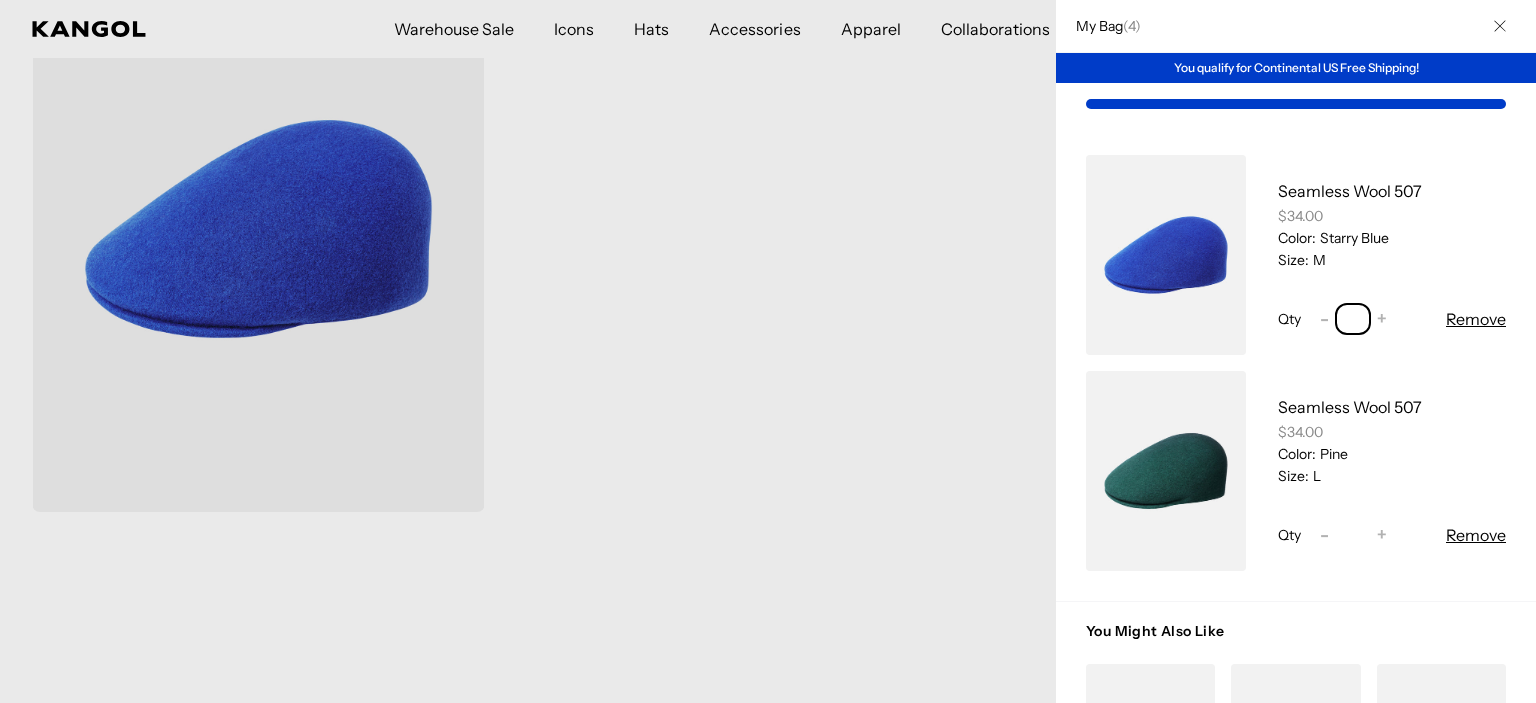 click on "*" at bounding box center [1353, 319] 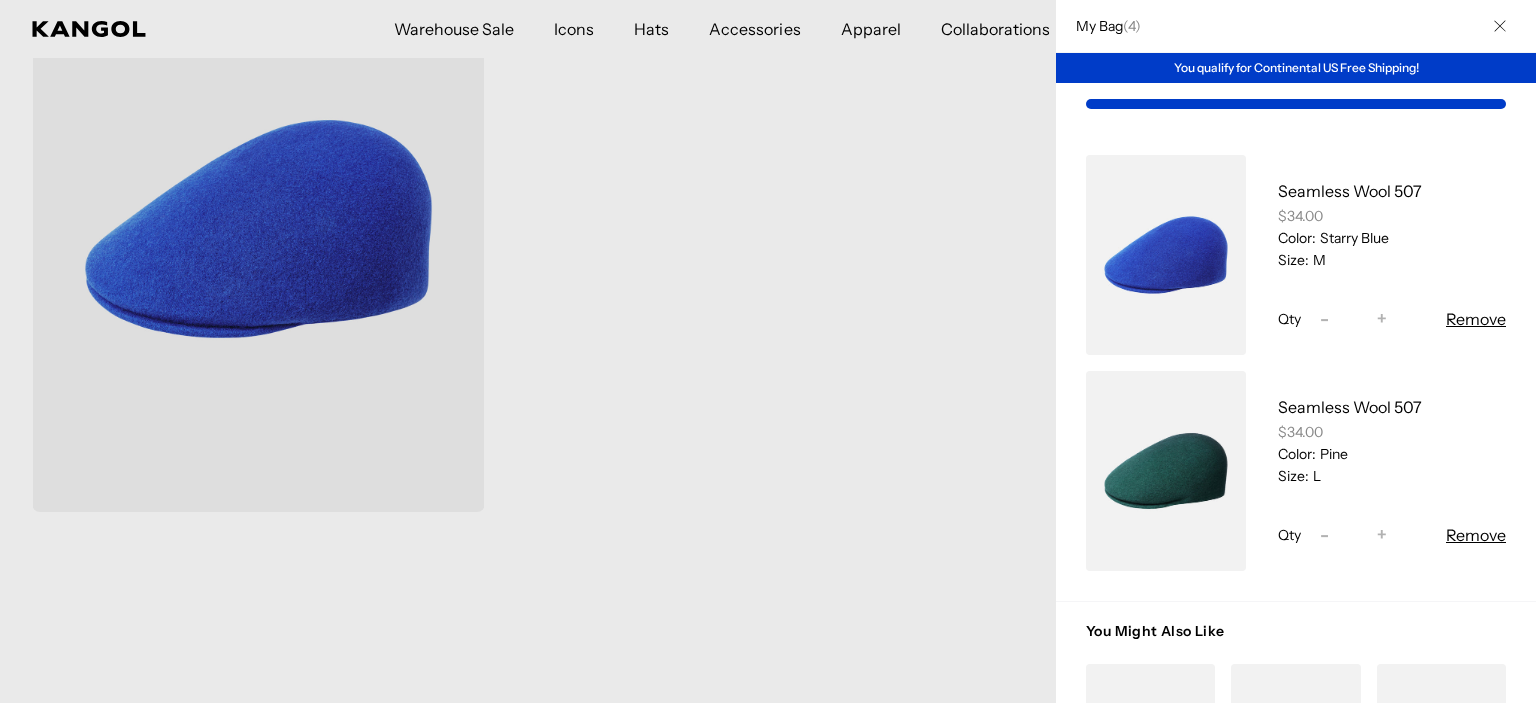 click on "+" at bounding box center (1382, 319) 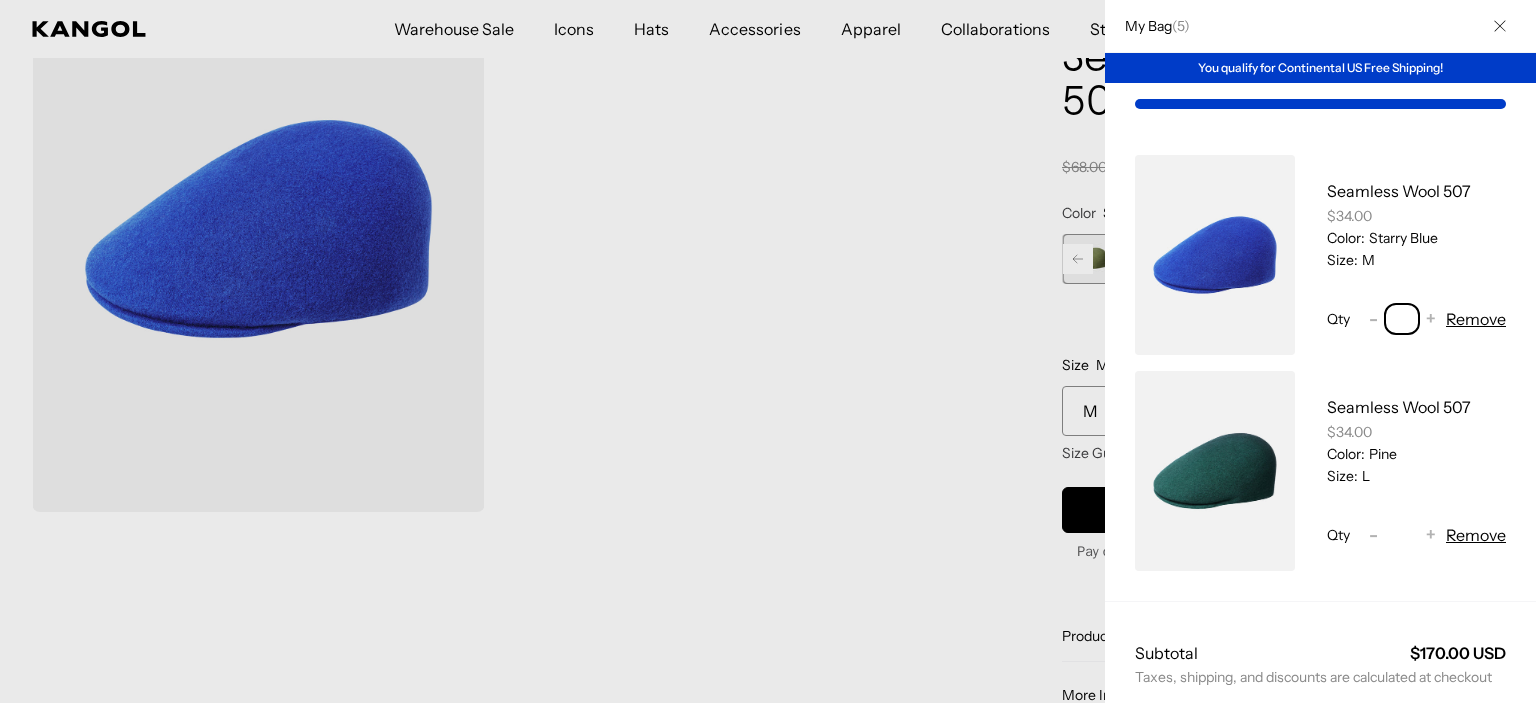 scroll, scrollTop: 0, scrollLeft: 412, axis: horizontal 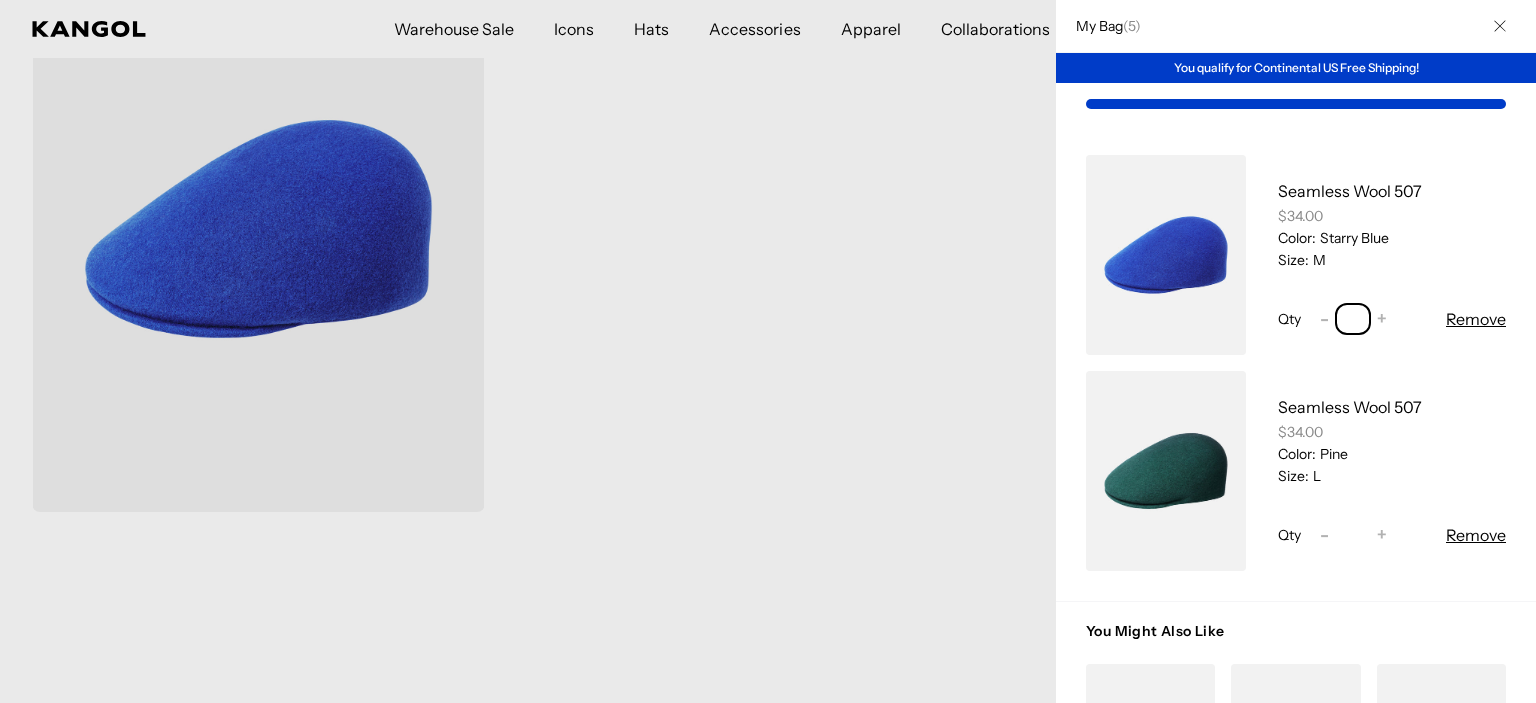 type on "**" 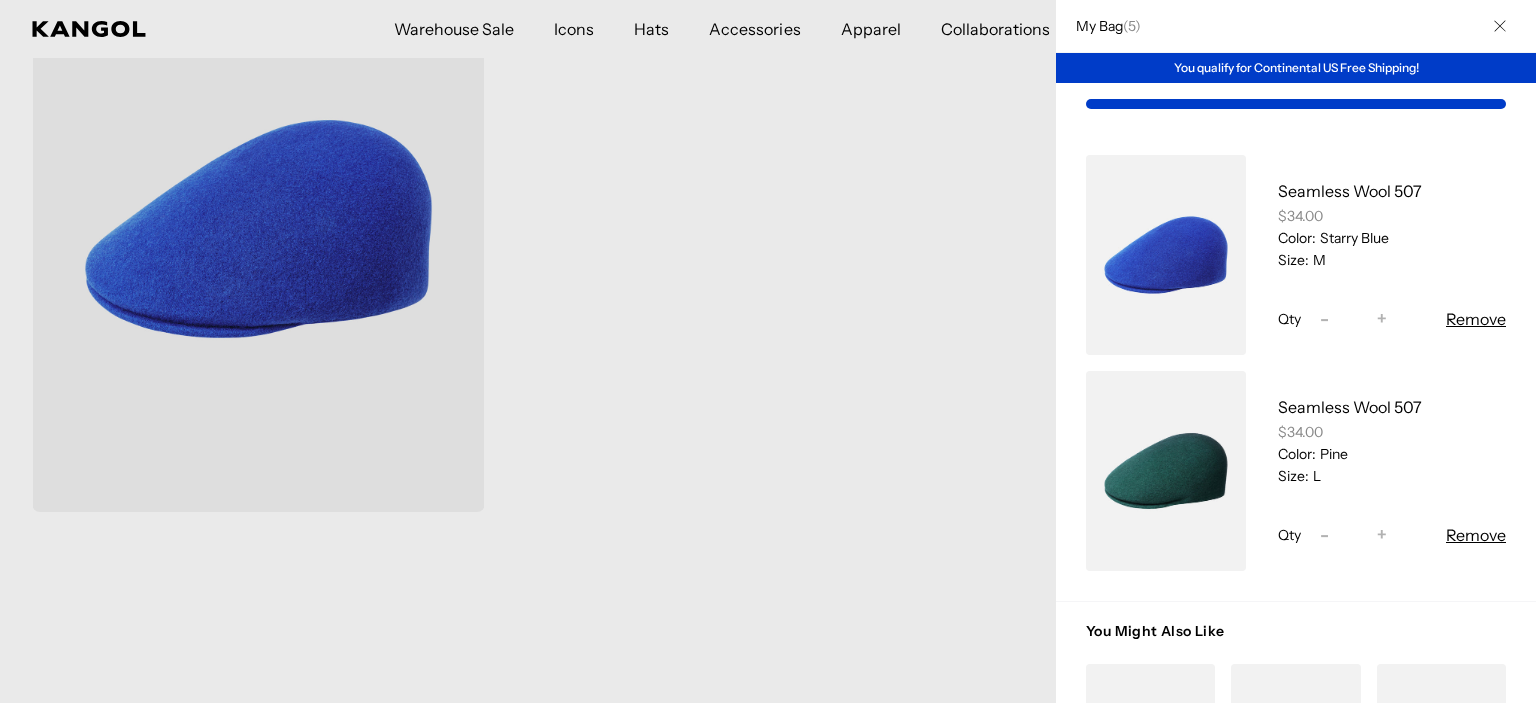 click on "Seamless Wool 507
$34.00
Color:
Starry Blue
Size:
M
Qty
Decrease quantity for Seamless Wool 507
-
**
Increase quantity for Seamless Wool 507
+
Remove
Seamless Wool 507
$34.00
Color:
Pine
Size:
L" at bounding box center [1296, 363] 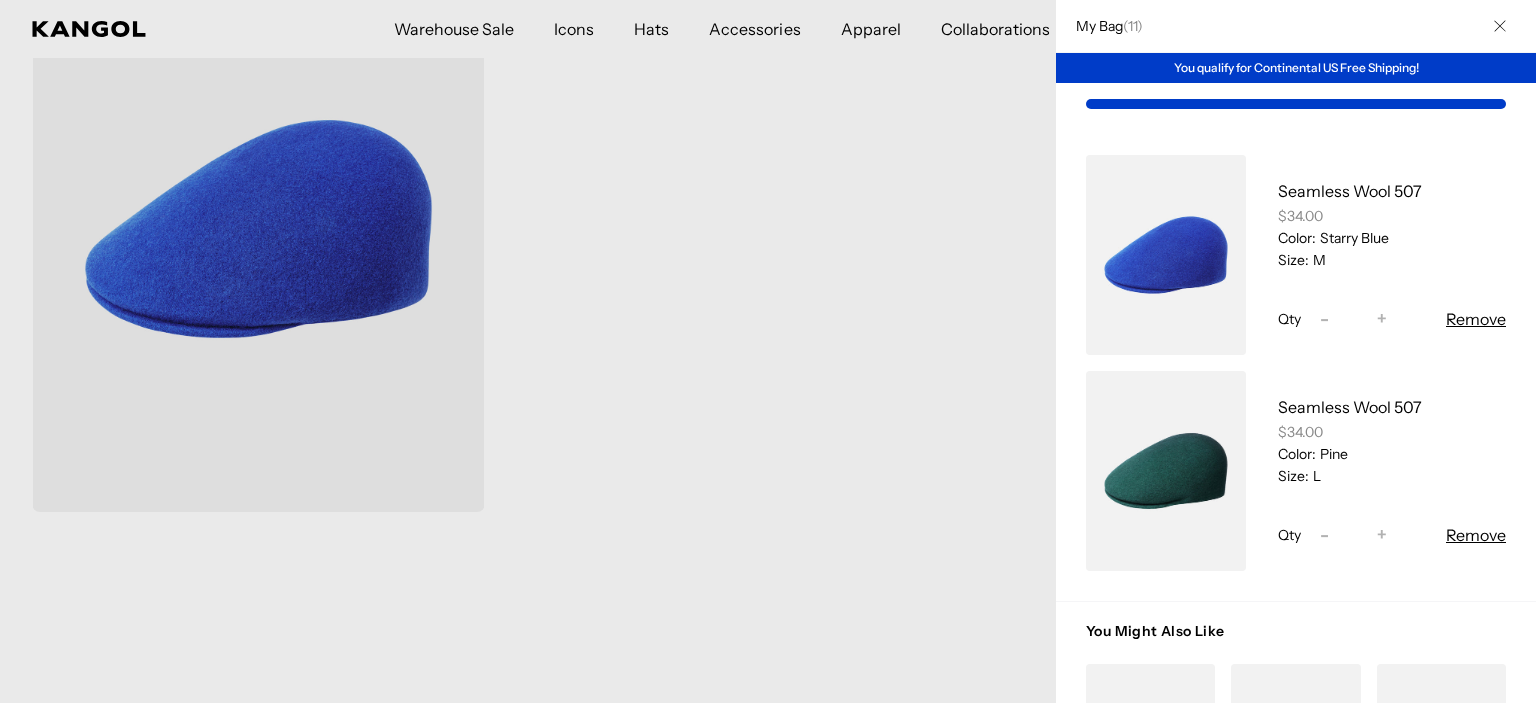 click on "Remove" at bounding box center (1476, 535) 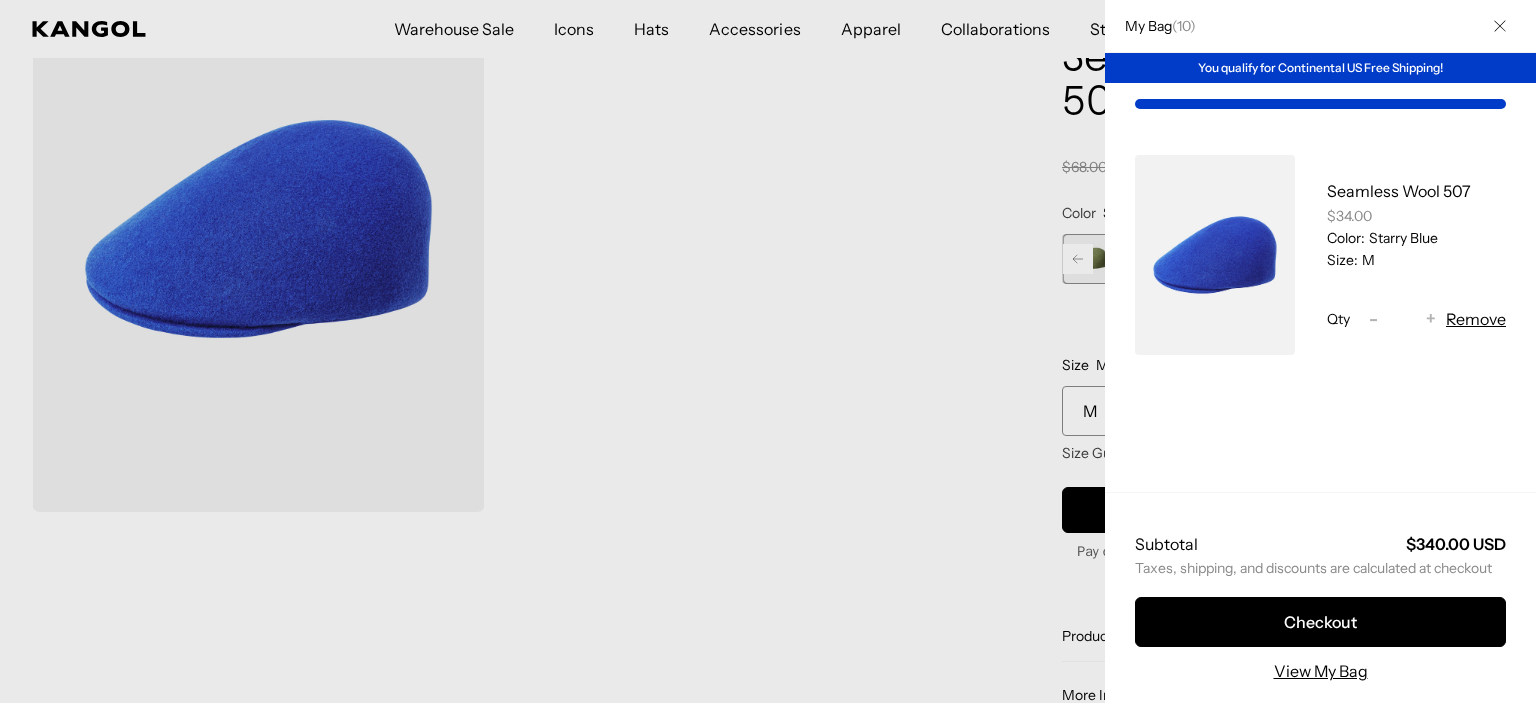 scroll, scrollTop: 0, scrollLeft: 0, axis: both 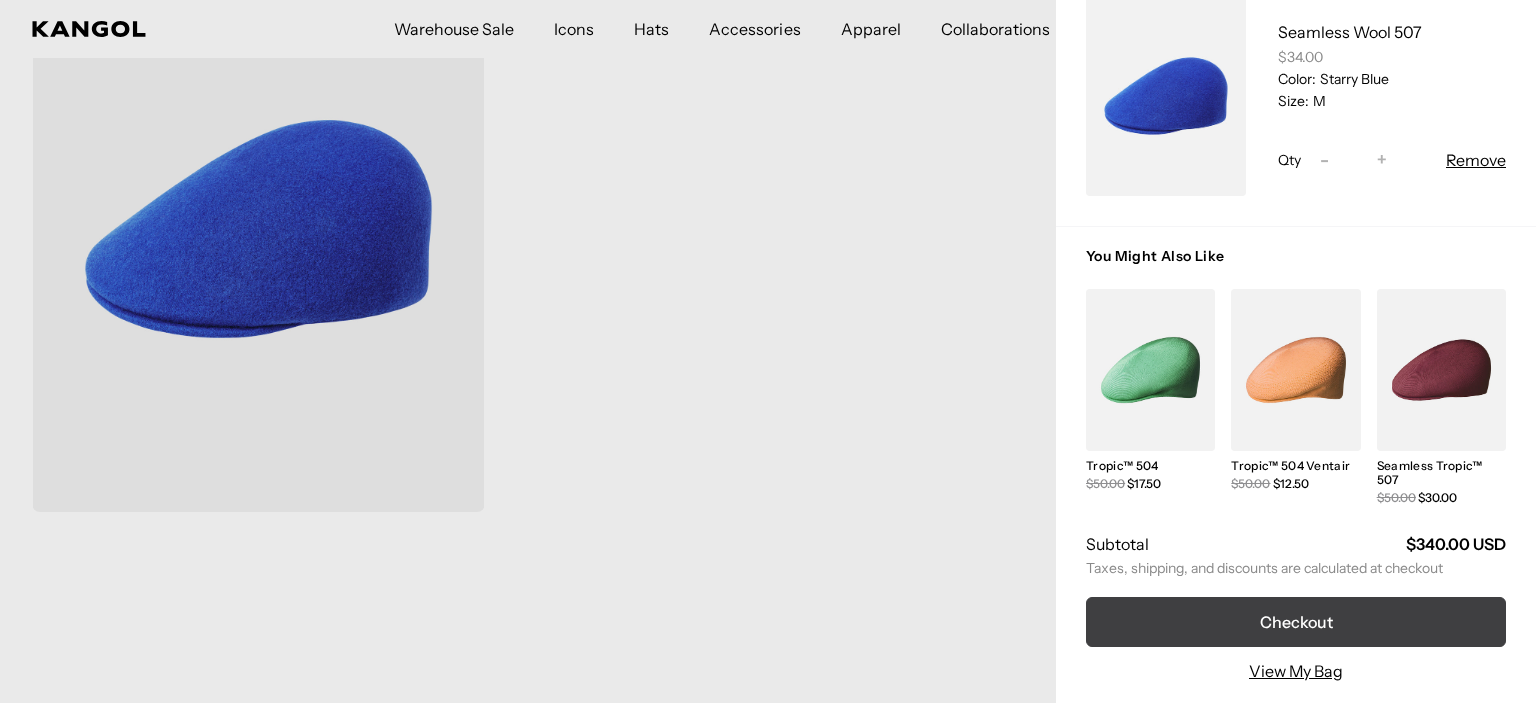 click on "Checkout" at bounding box center (1296, 622) 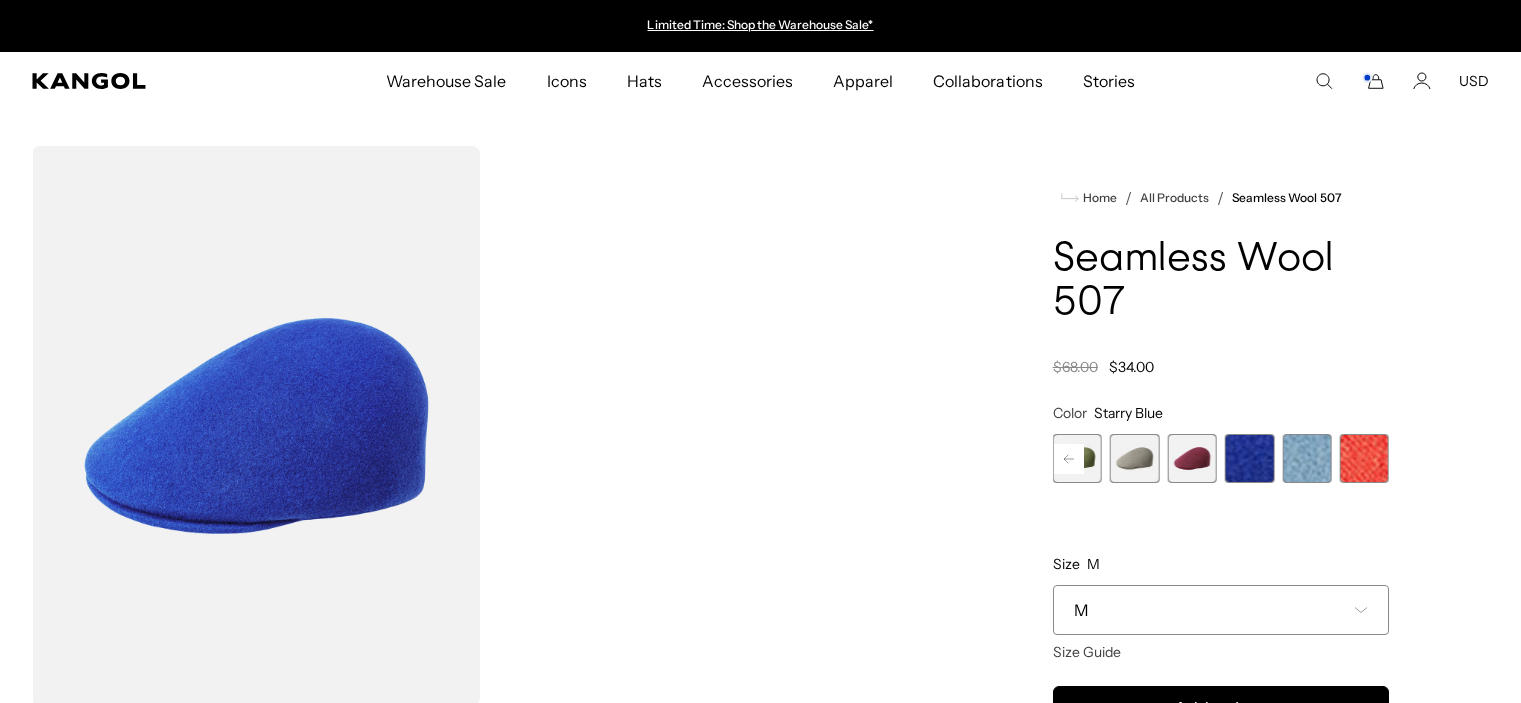 scroll, scrollTop: 200, scrollLeft: 0, axis: vertical 